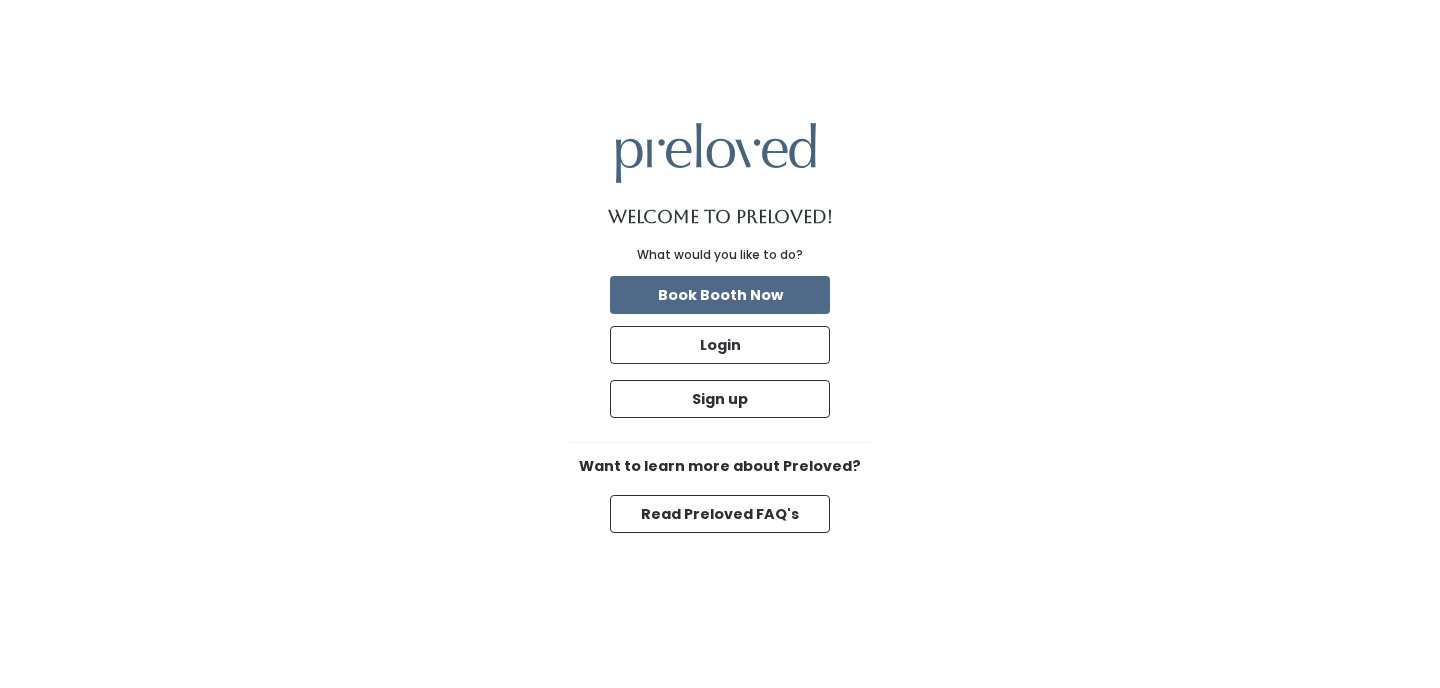 scroll, scrollTop: 0, scrollLeft: 0, axis: both 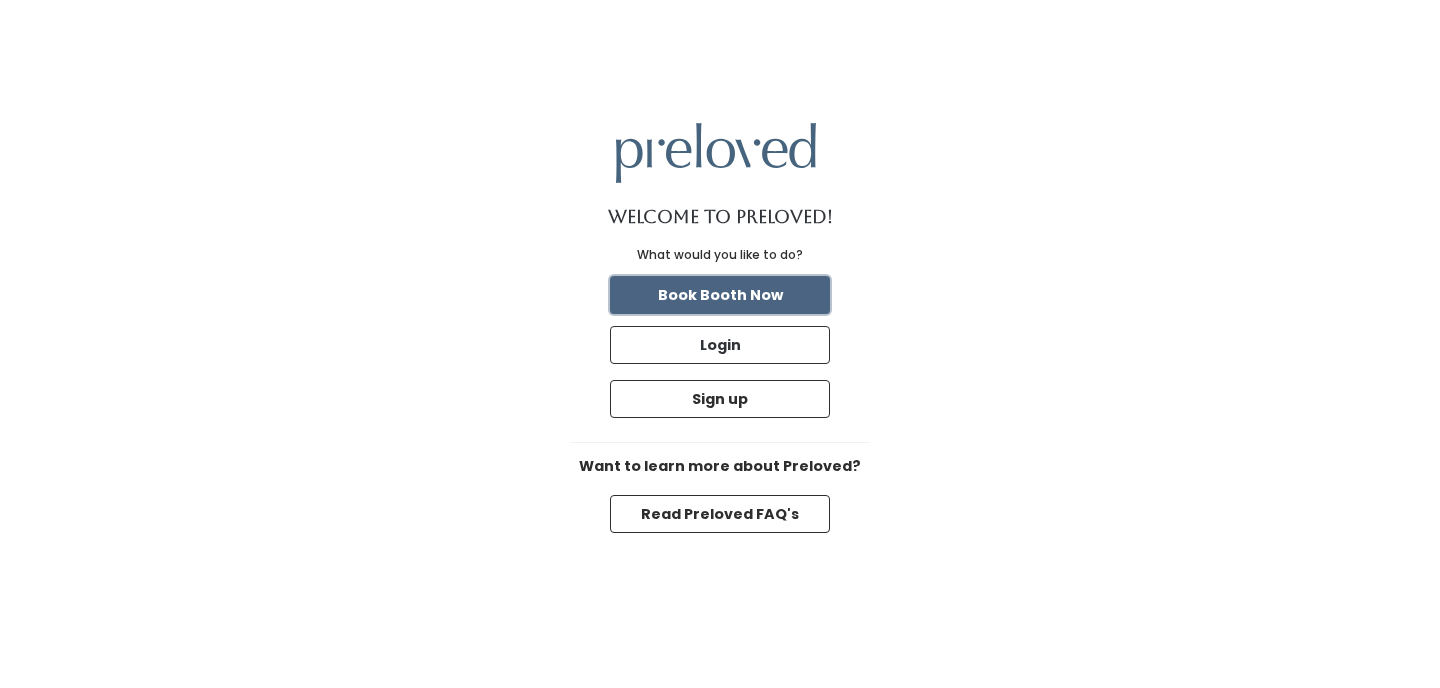 click on "Book Booth Now" at bounding box center [720, 295] 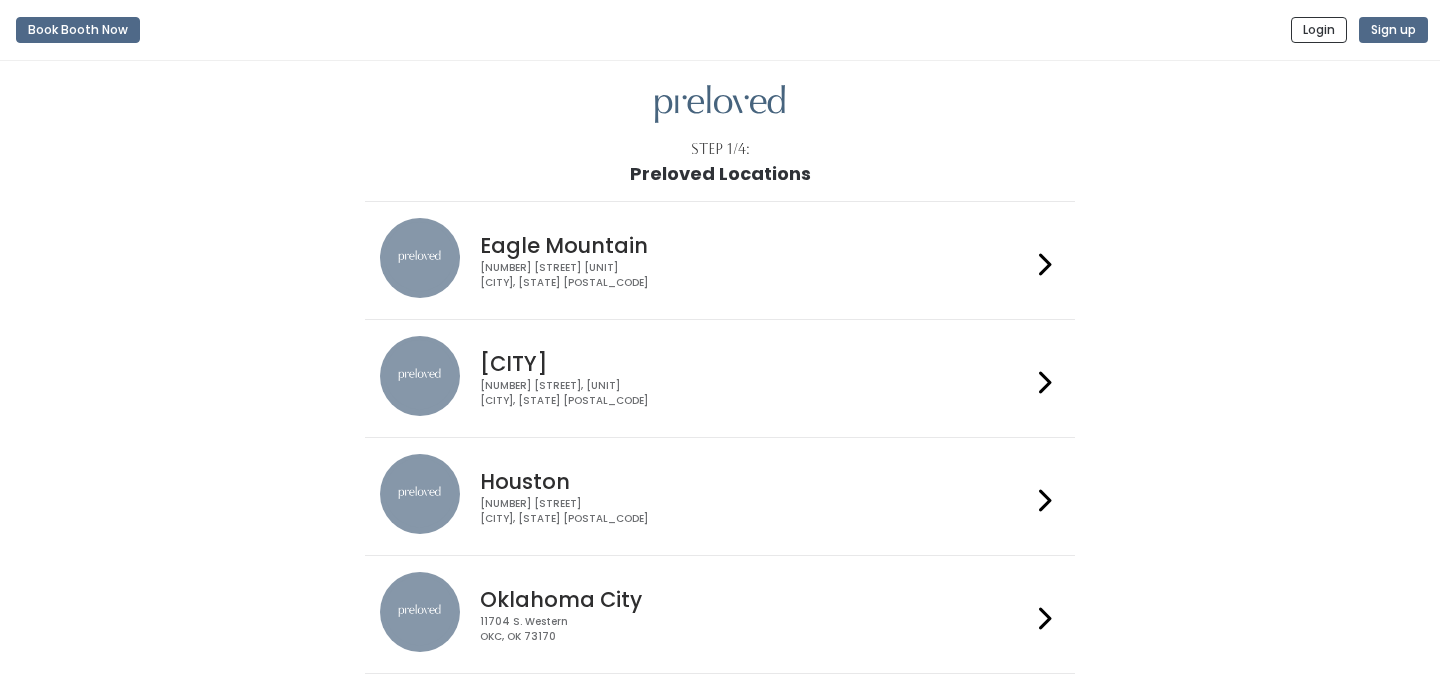 scroll, scrollTop: 0, scrollLeft: 0, axis: both 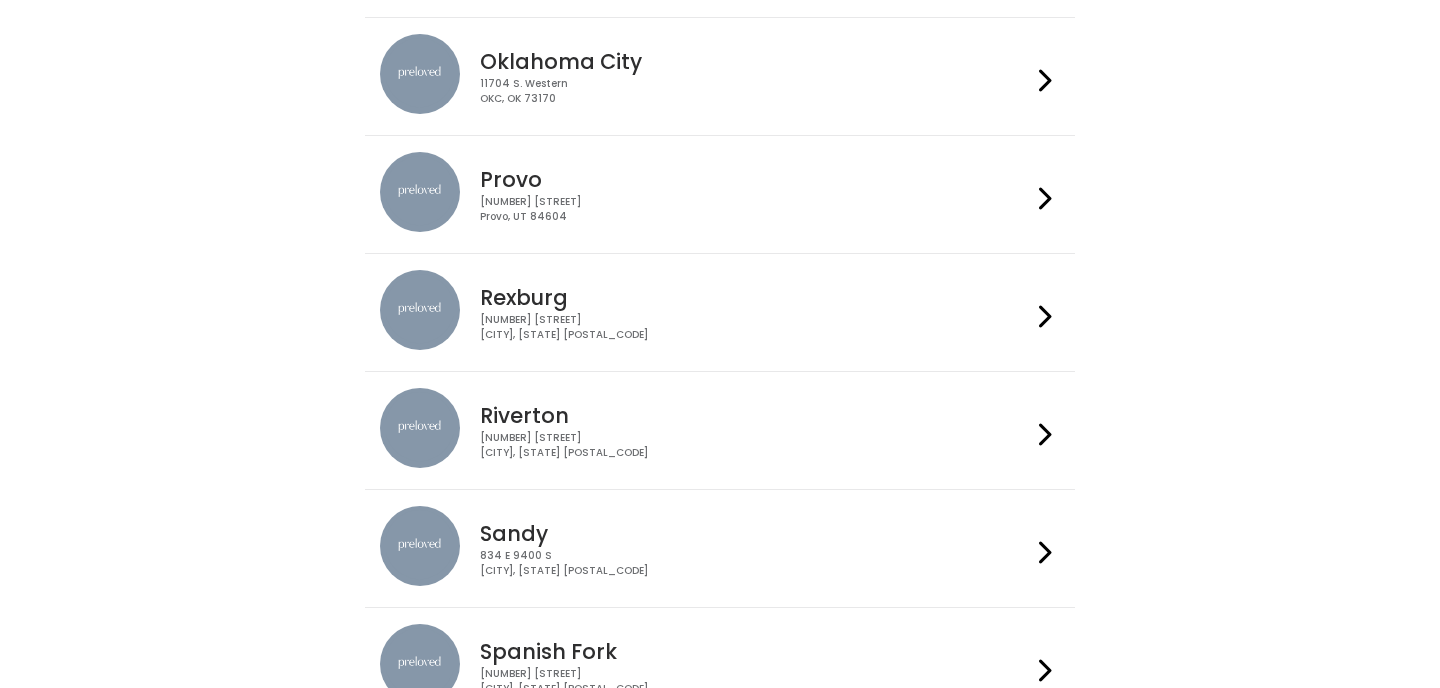 click on "Provo
230 W Cougar Blvd
Provo, UT 84604" at bounding box center (751, 188) 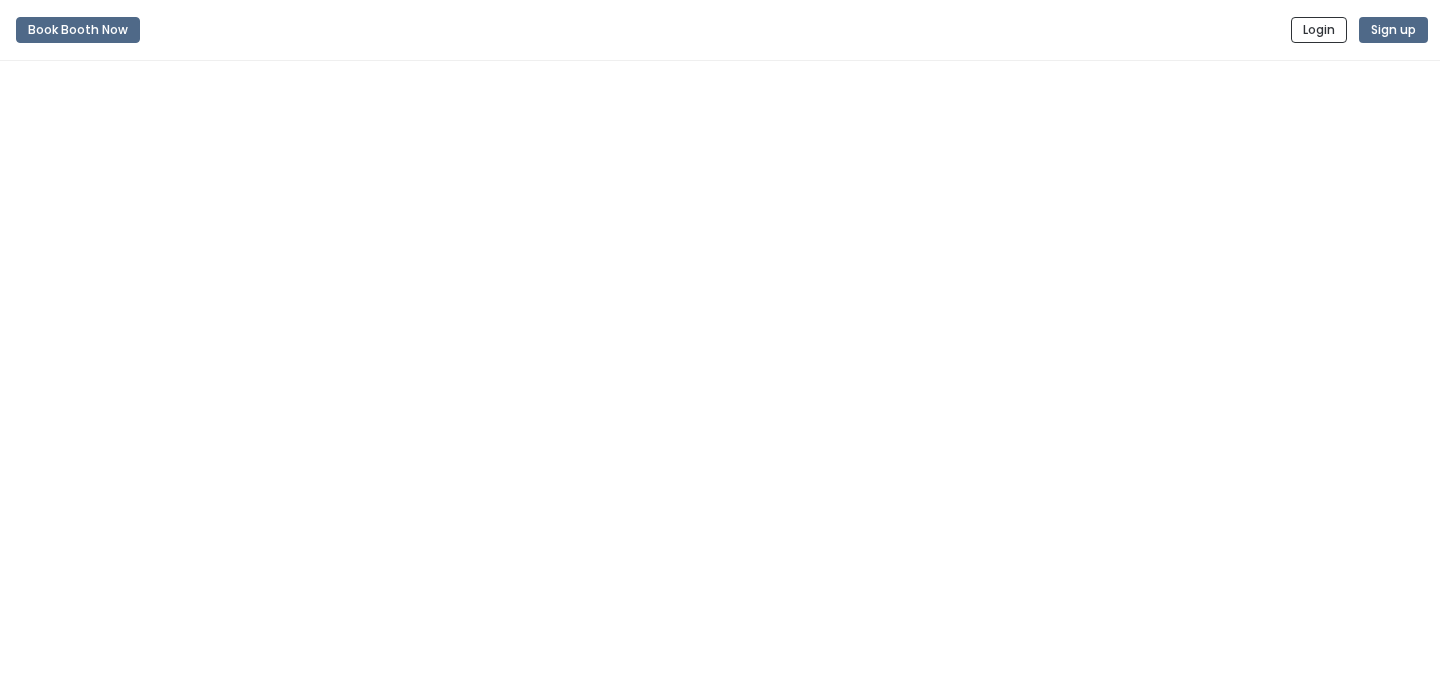 click on "Book Booth Now
Login
Sign up" at bounding box center (720, 344) 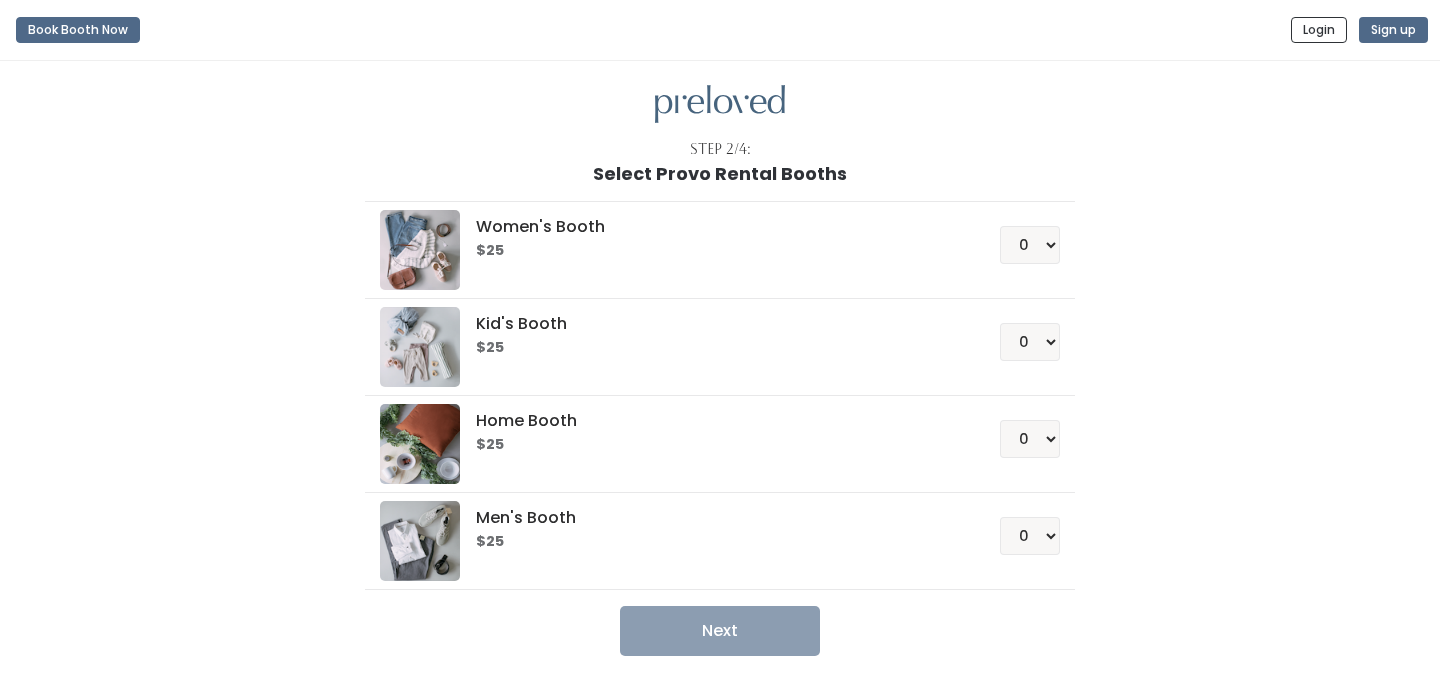 scroll, scrollTop: 0, scrollLeft: 0, axis: both 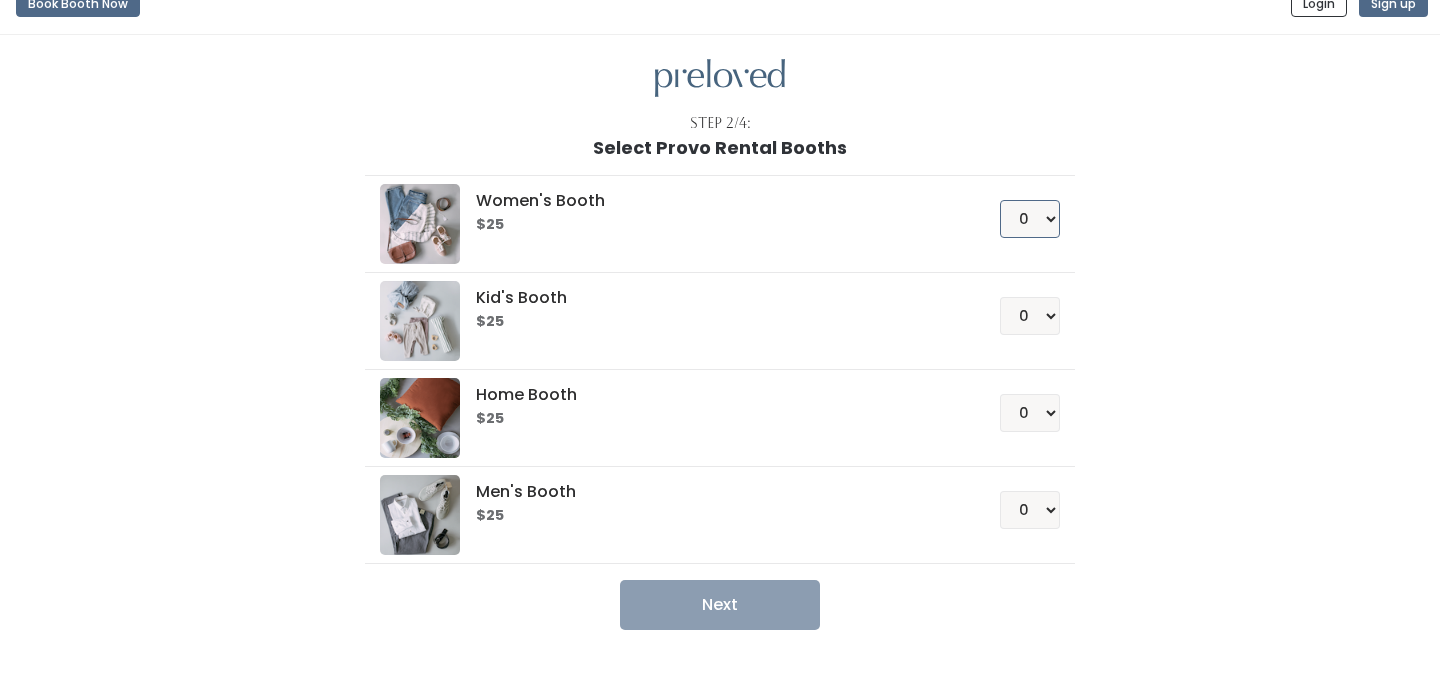 click on "0
1
2
3
4" at bounding box center [1030, 219] 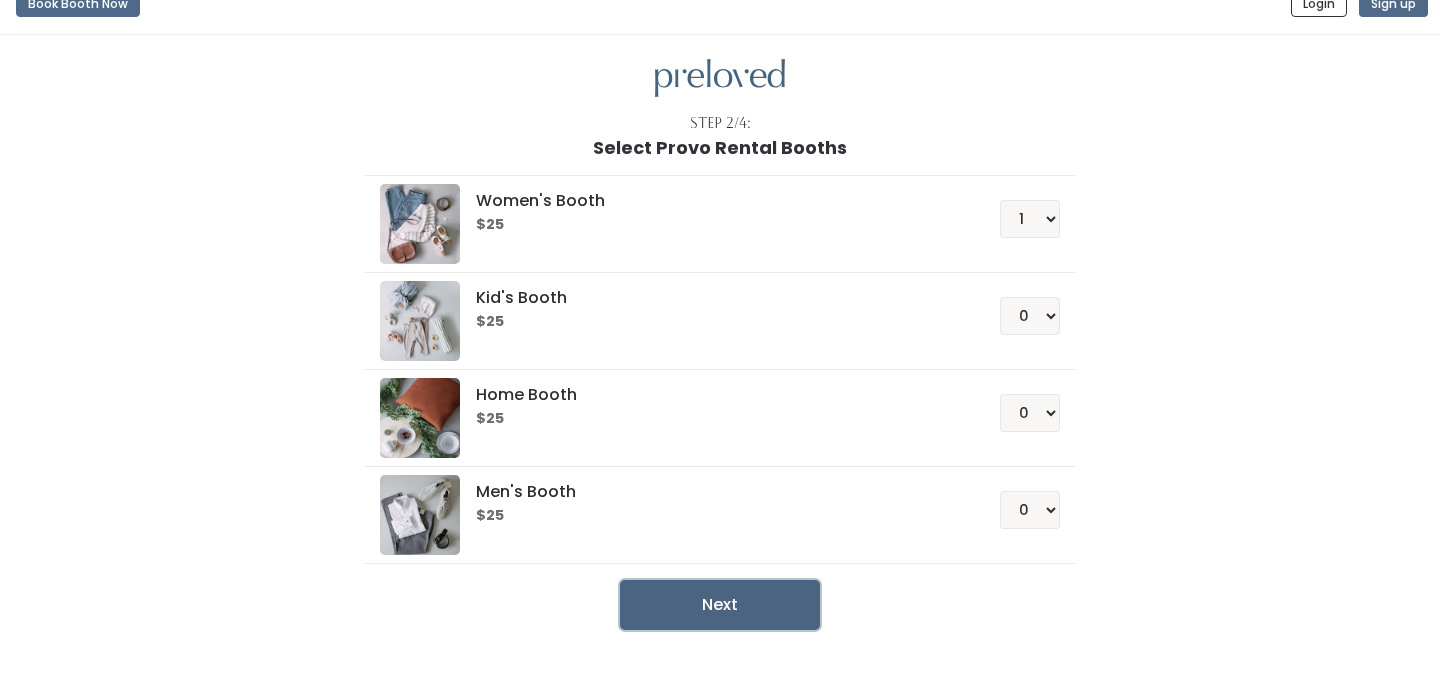 click on "Next" at bounding box center (720, 605) 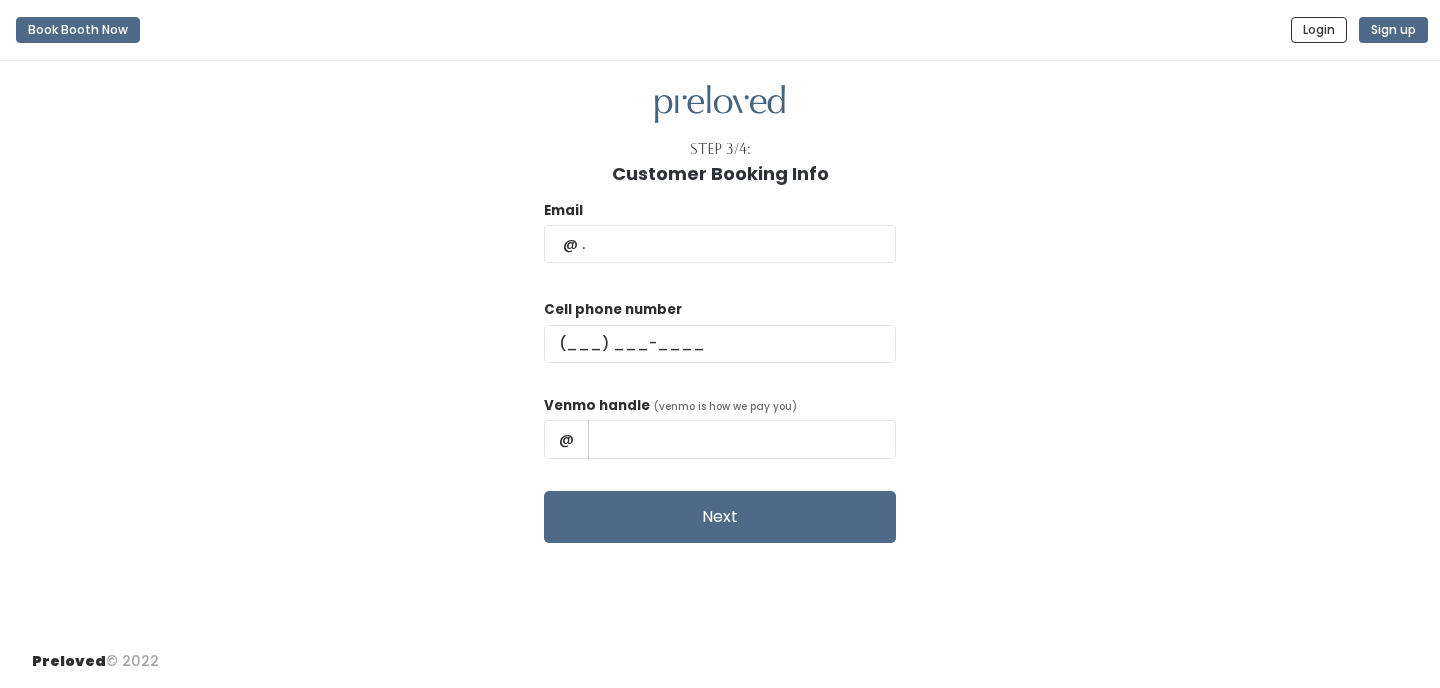 scroll, scrollTop: 0, scrollLeft: 0, axis: both 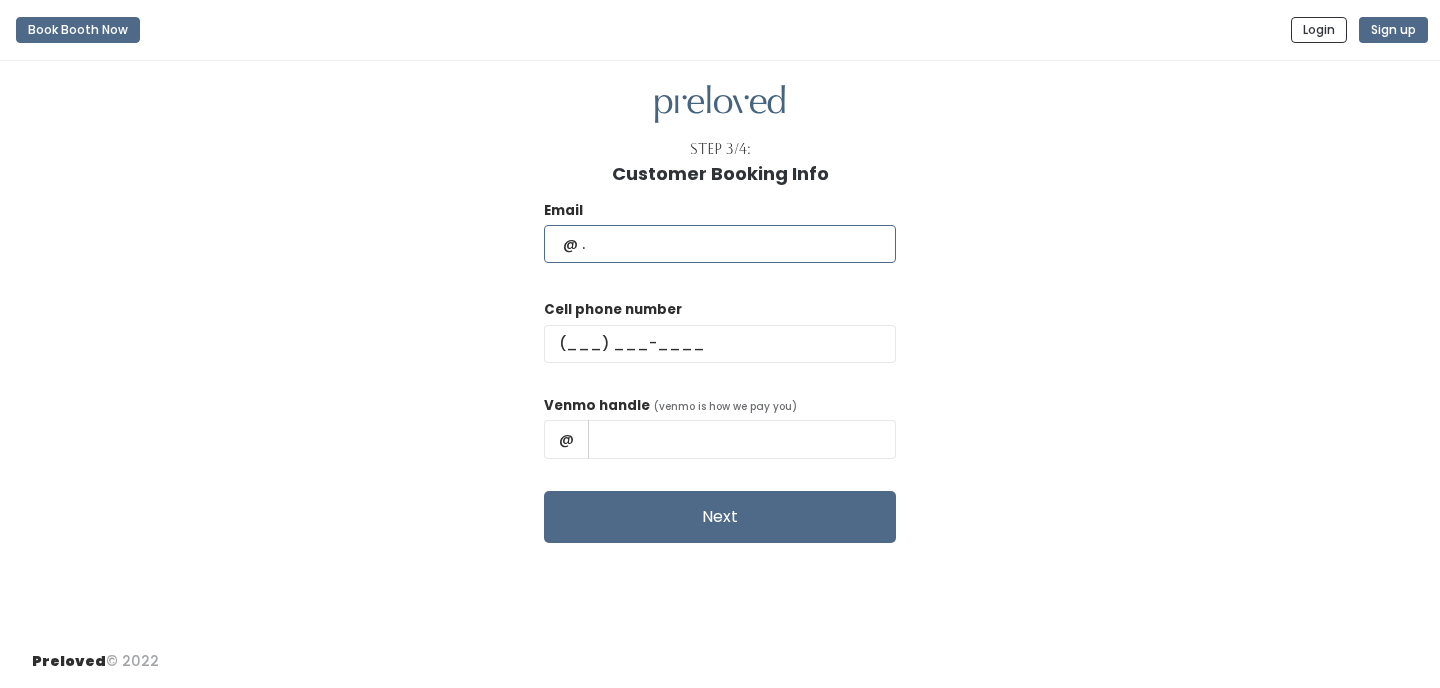 click at bounding box center (720, 244) 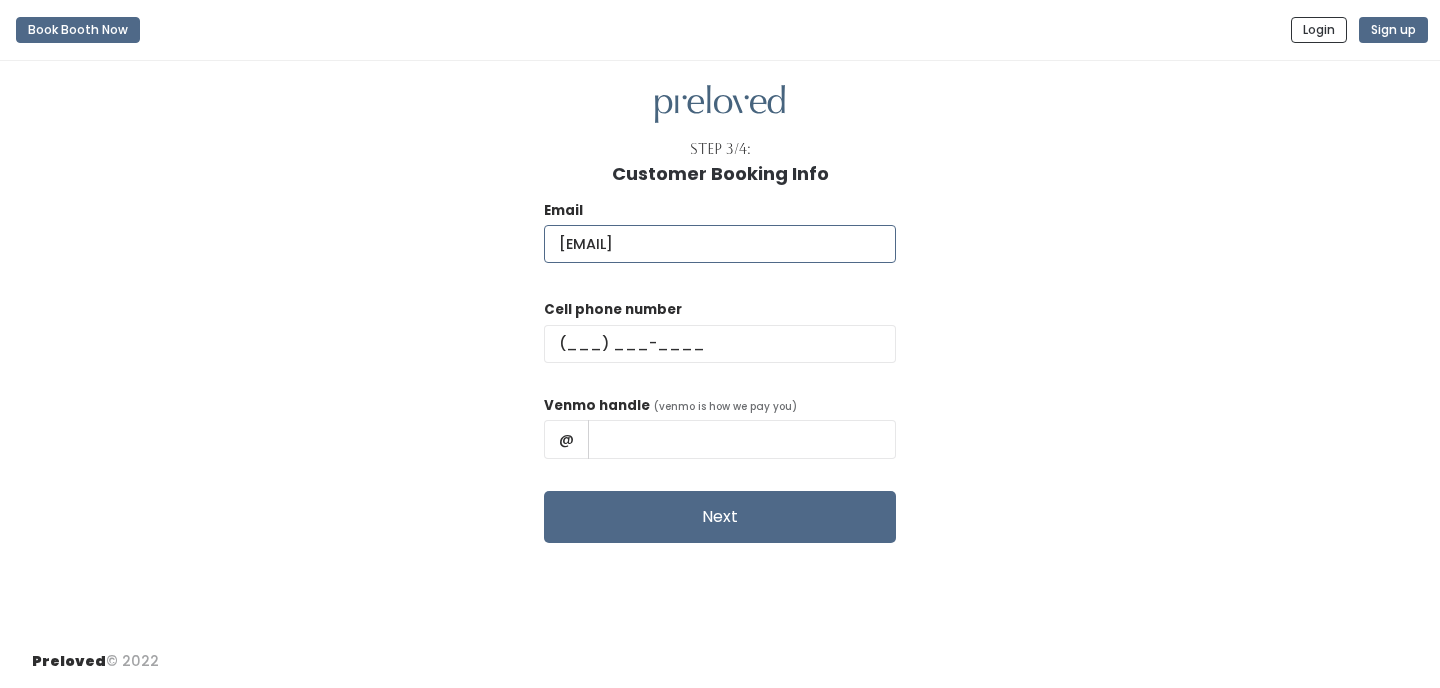 type on "aubrey.a.welton@gmail.com" 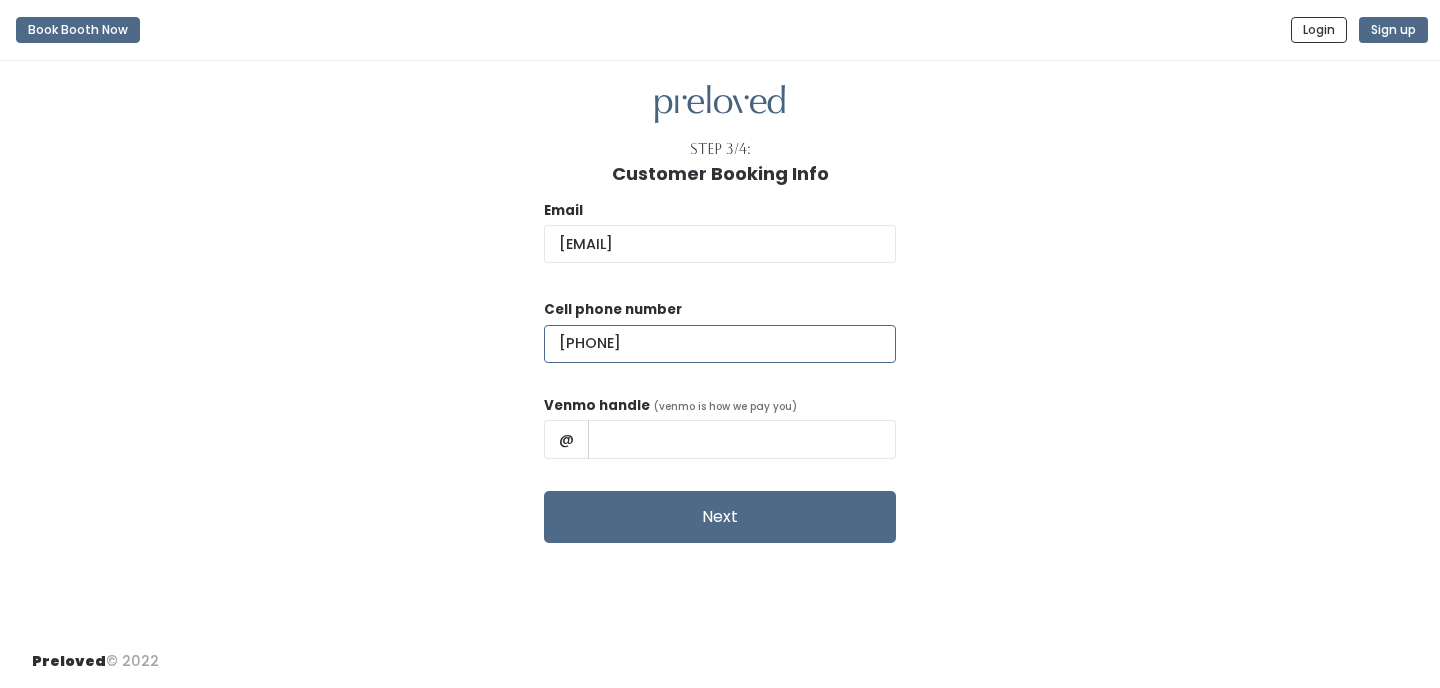 type on "(775) 830-1996" 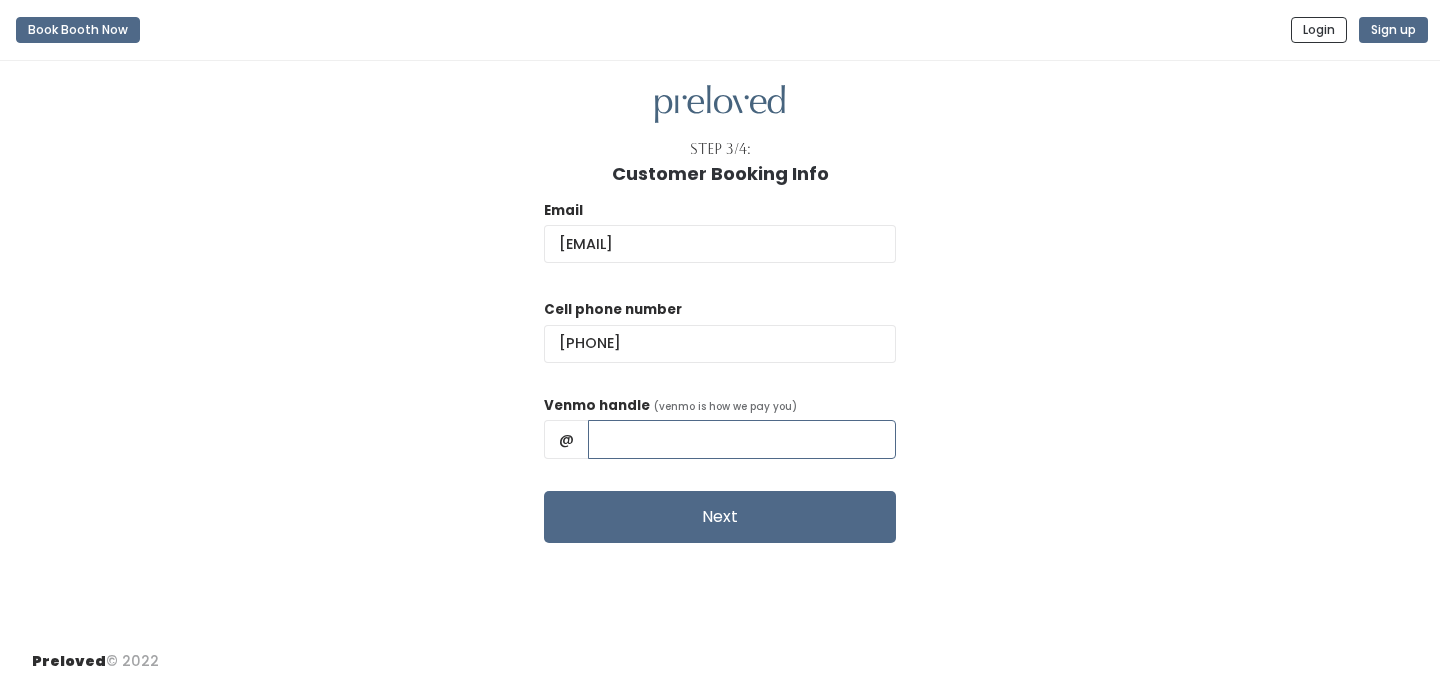 click at bounding box center (742, 439) 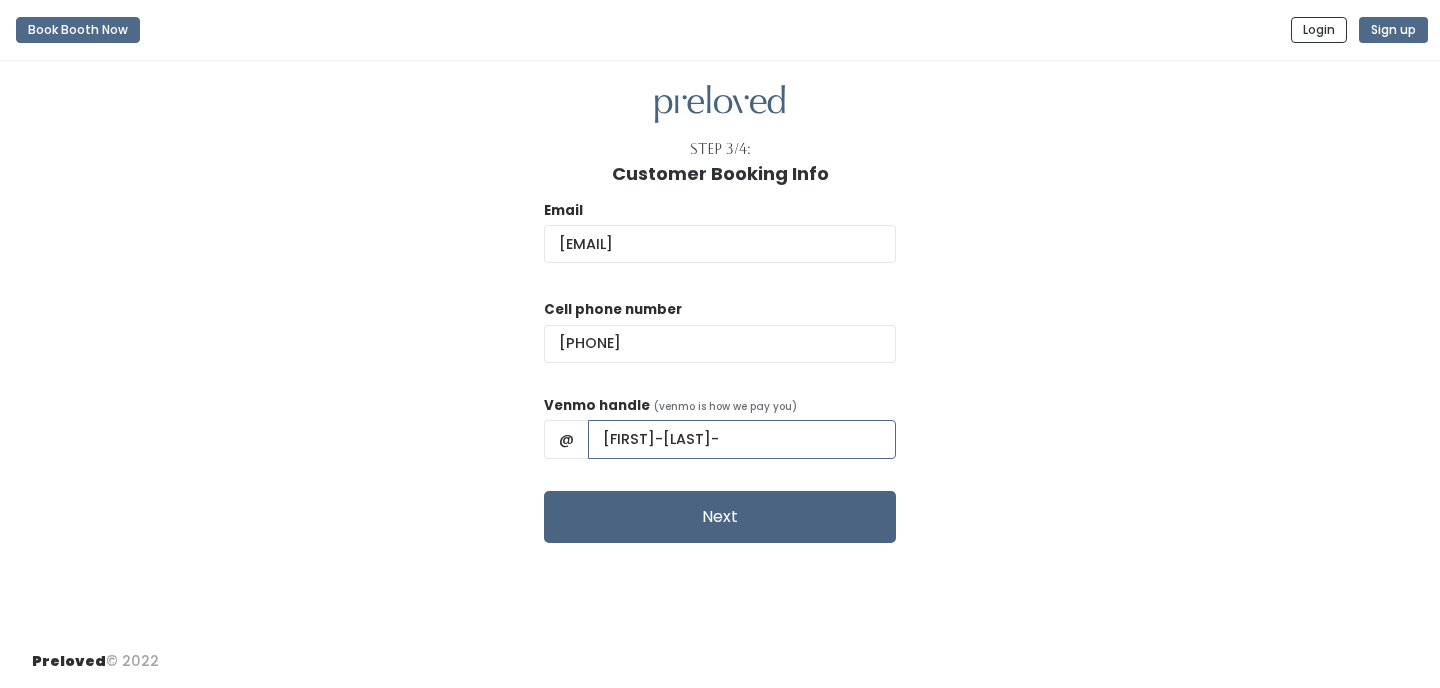 type on "Aubrey-Welton-1" 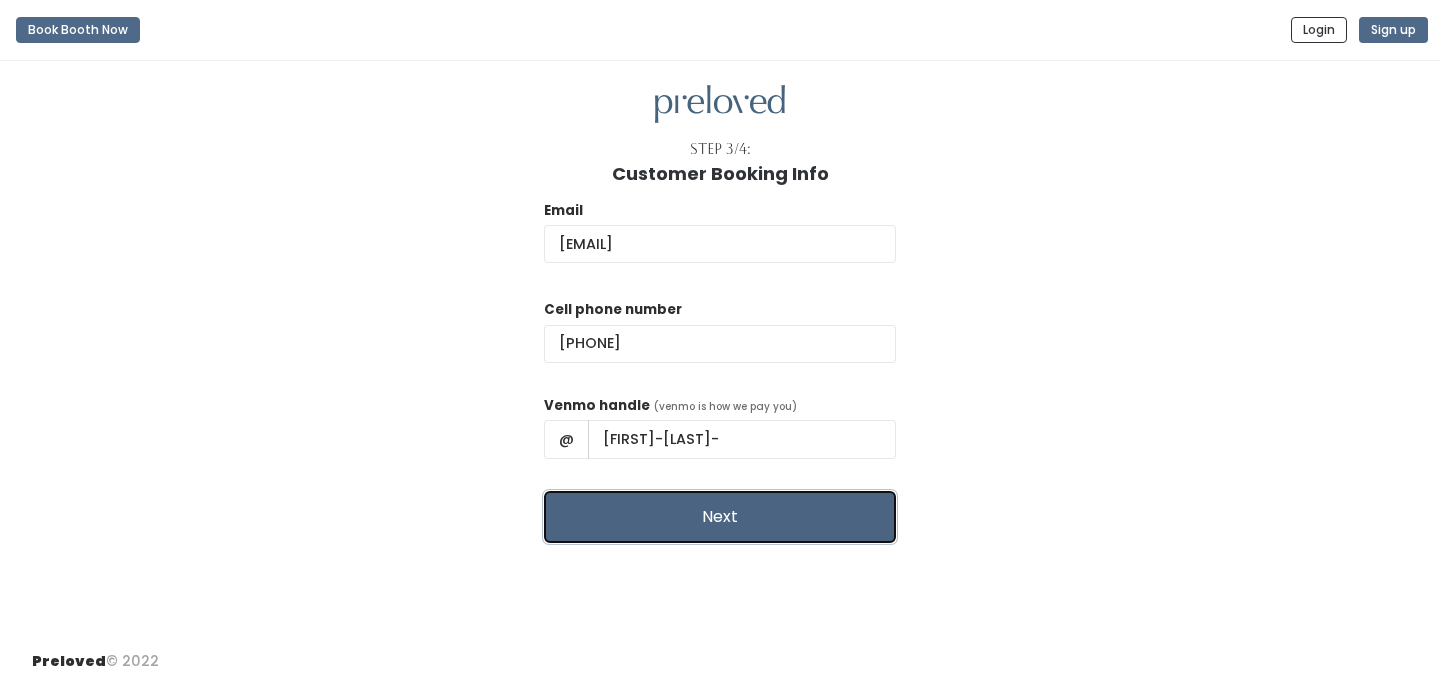 click on "Next" at bounding box center [720, 517] 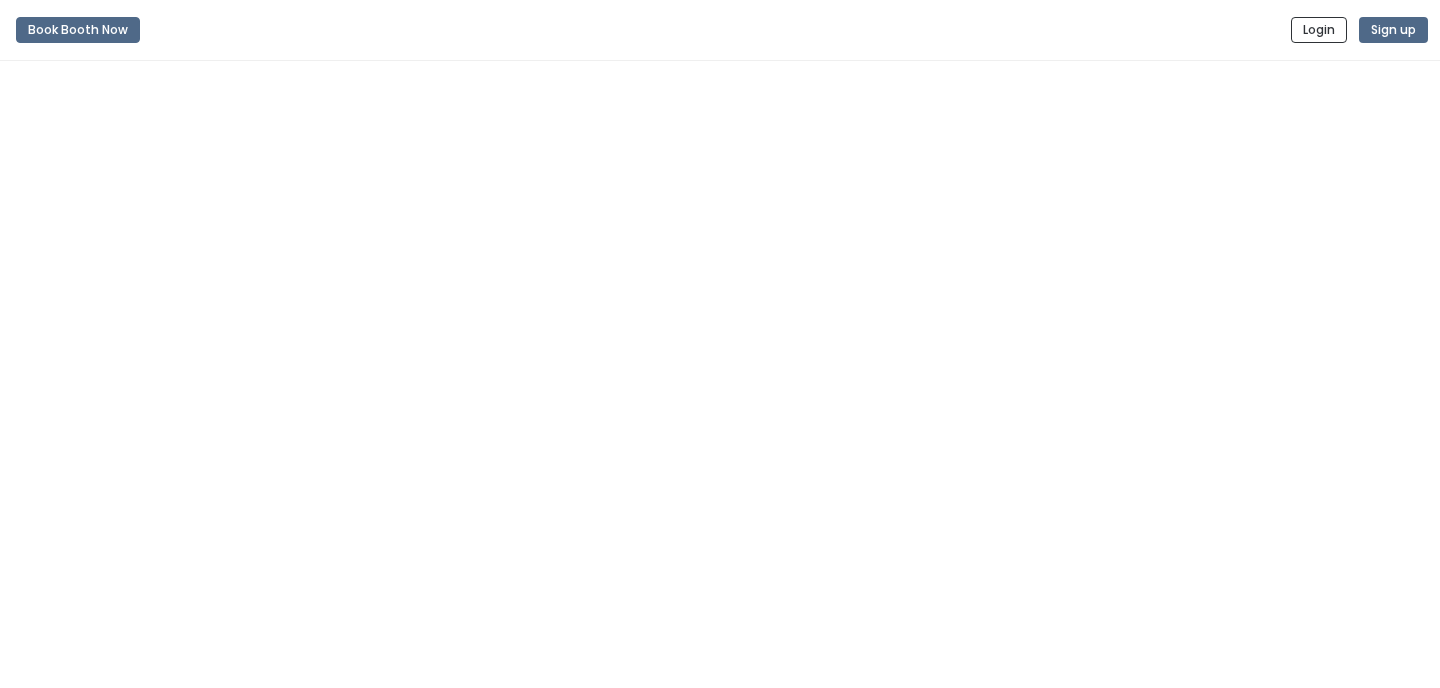 scroll, scrollTop: 0, scrollLeft: 0, axis: both 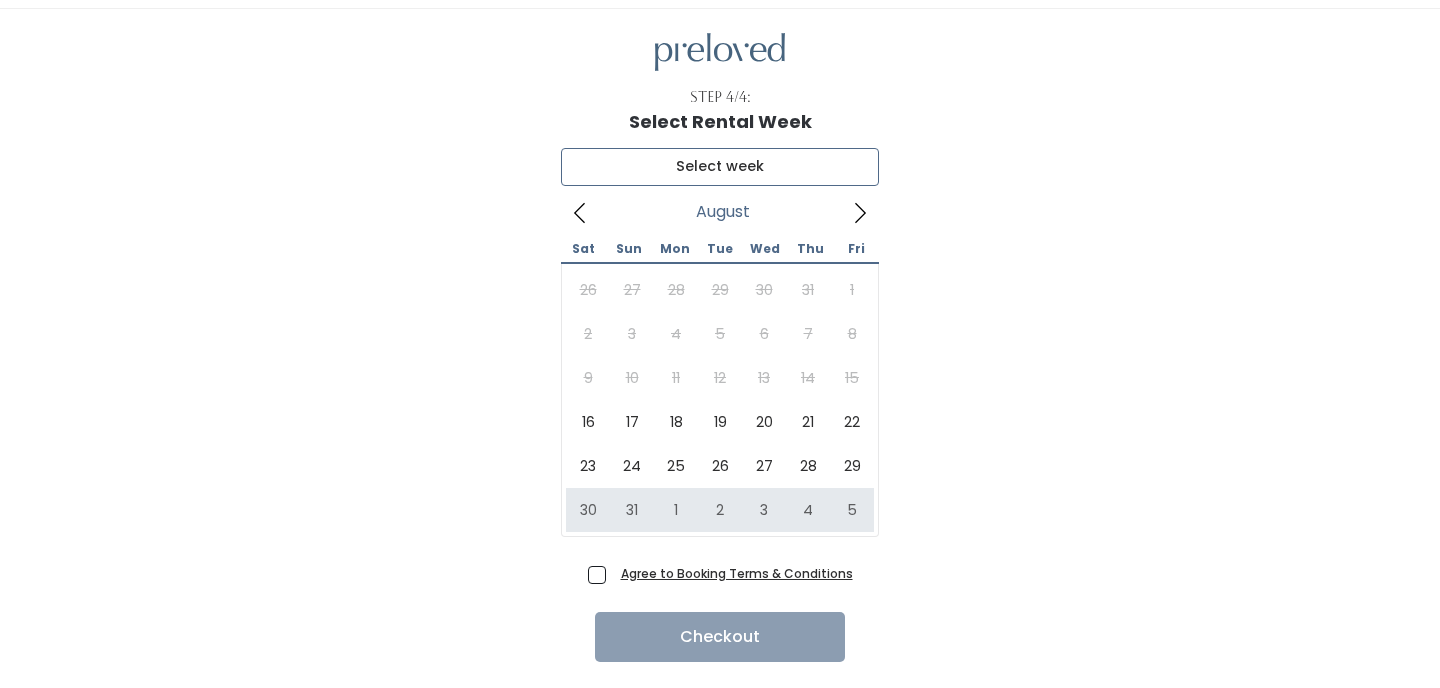 type on "August 30 to September 5" 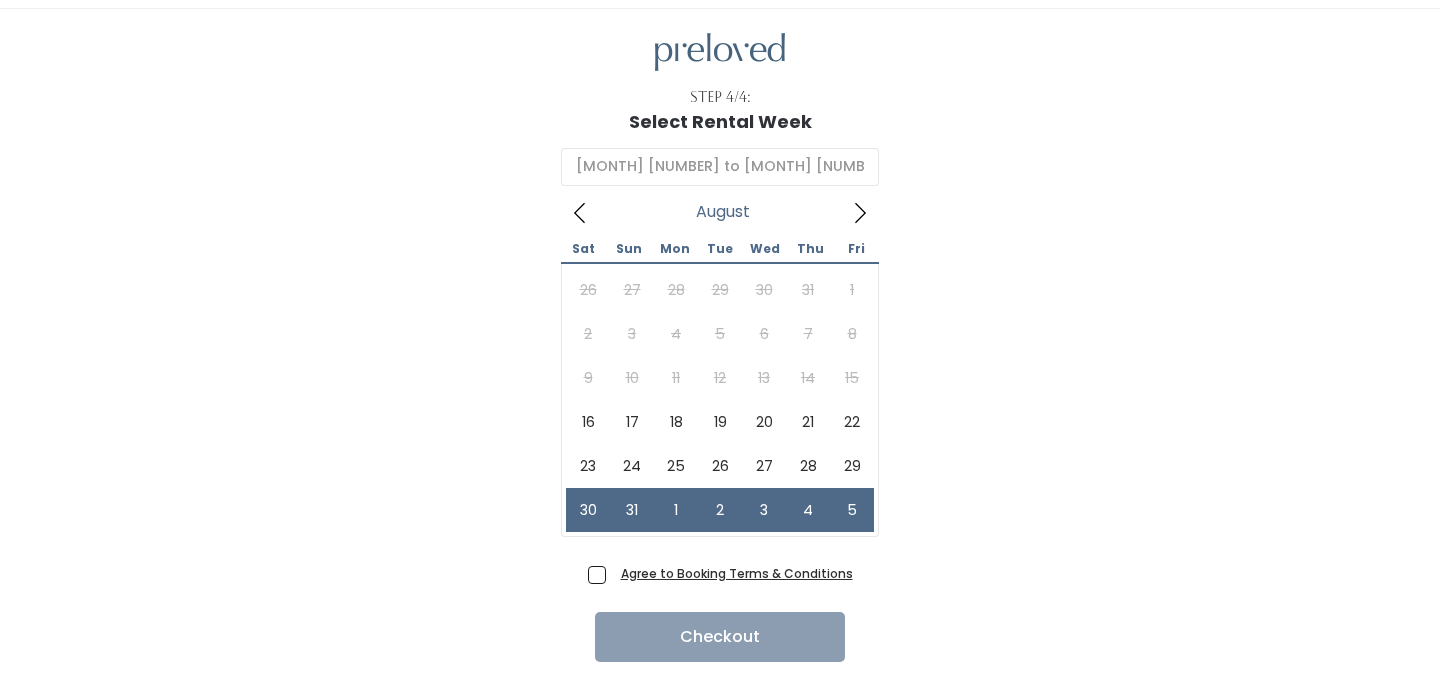 click on "Agree to Booking Terms & Conditions" at bounding box center (733, 573) 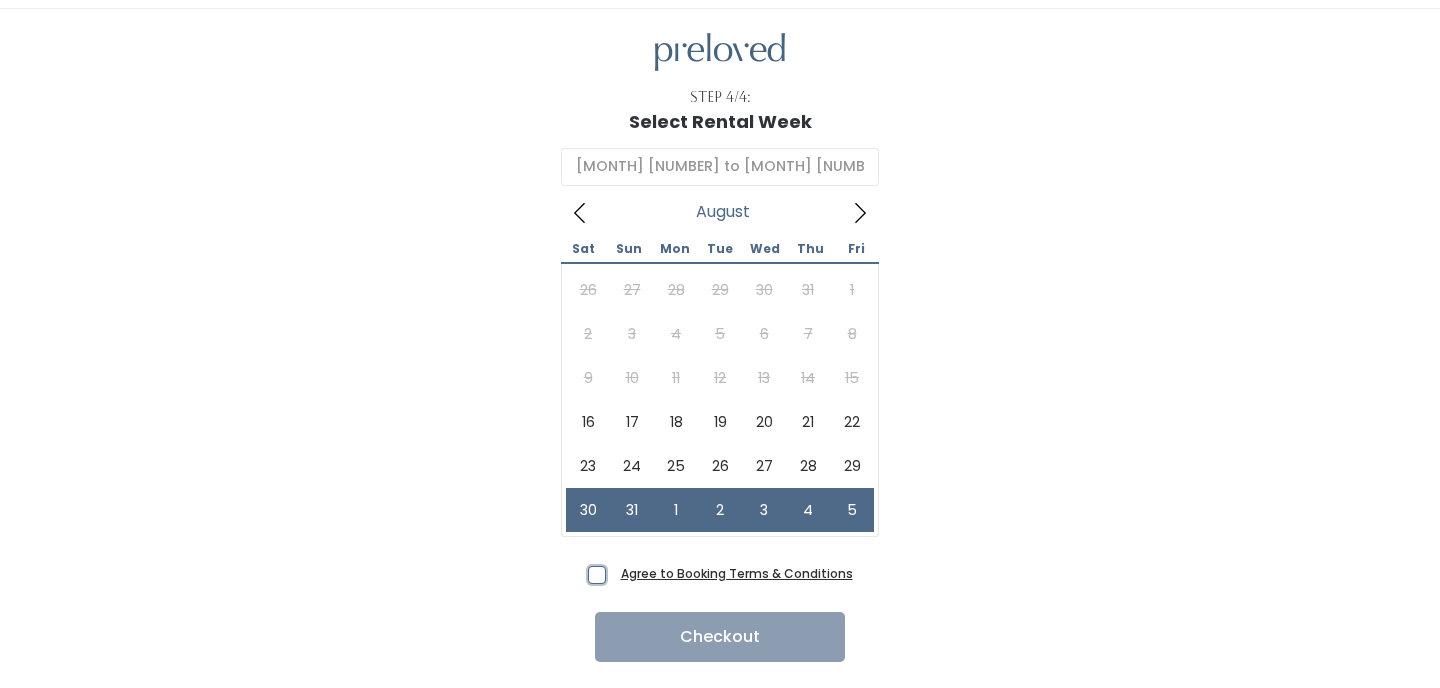 checkbox on "true" 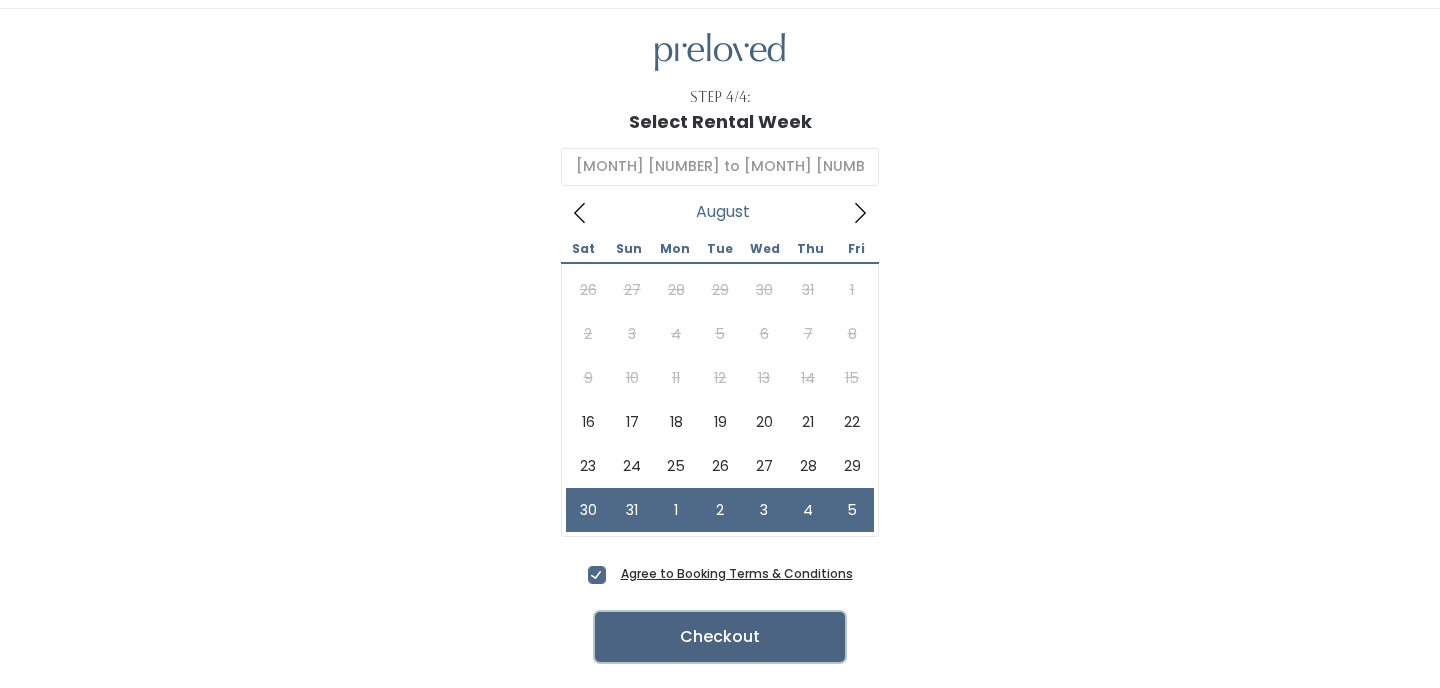 click on "Checkout" at bounding box center (720, 637) 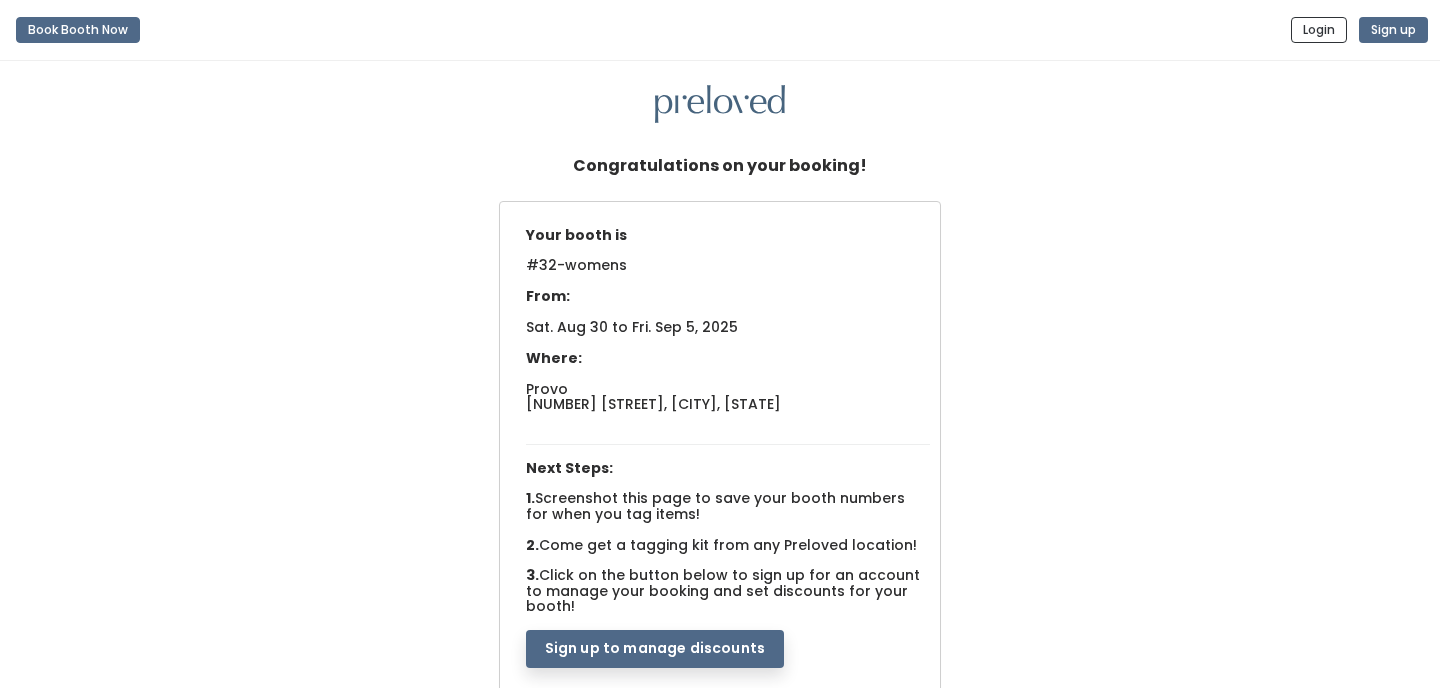 scroll, scrollTop: 0, scrollLeft: 0, axis: both 